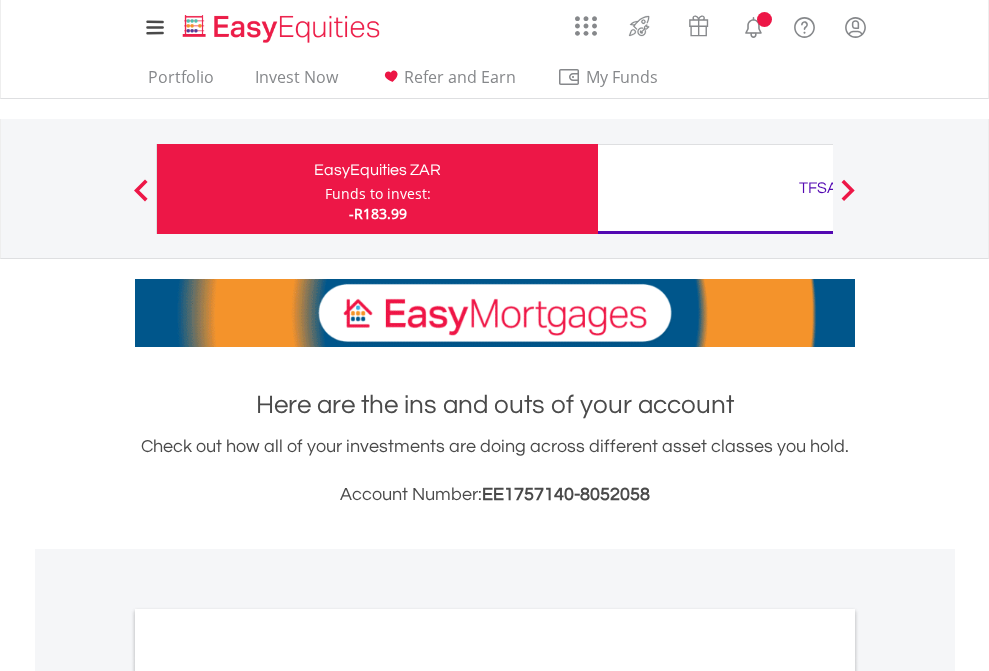 scroll, scrollTop: 0, scrollLeft: 0, axis: both 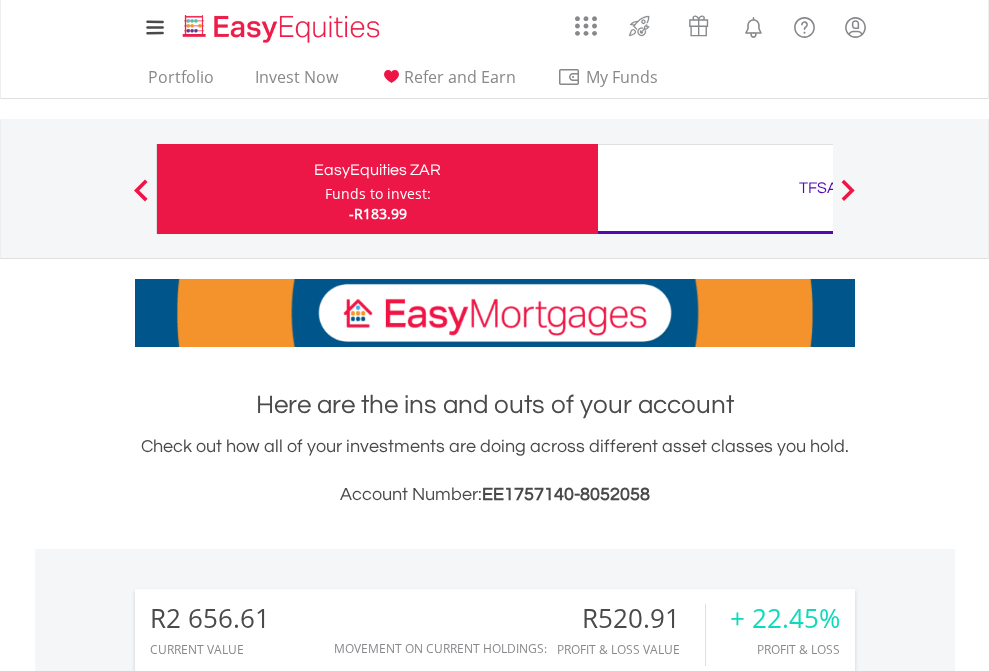 click on "Funds to invest:" at bounding box center (378, 194) 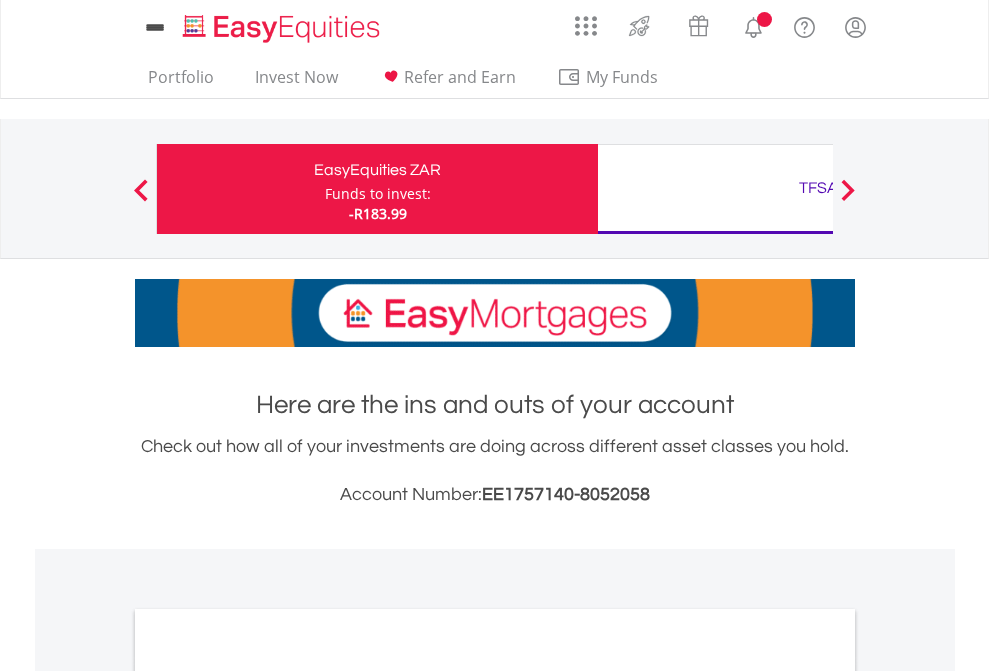 scroll, scrollTop: 0, scrollLeft: 0, axis: both 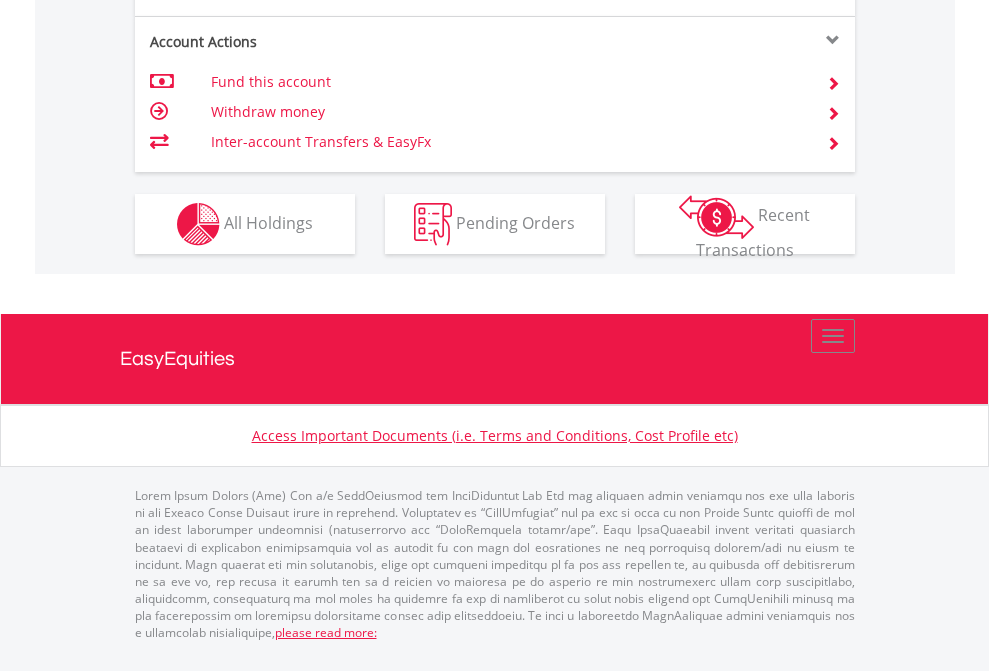 click on "Investment types" at bounding box center [706, -337] 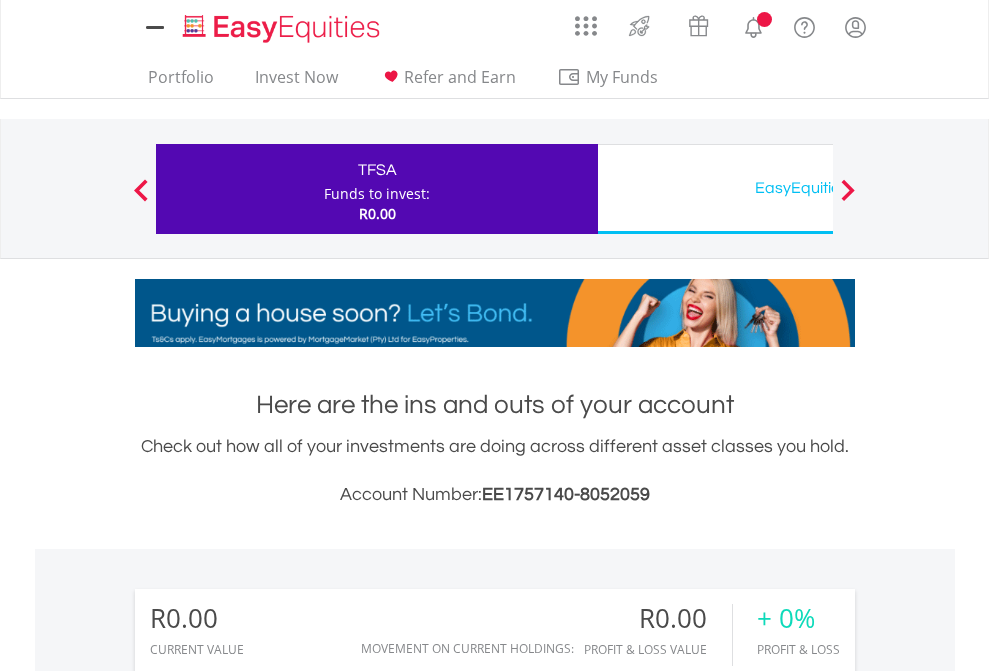 scroll, scrollTop: 0, scrollLeft: 0, axis: both 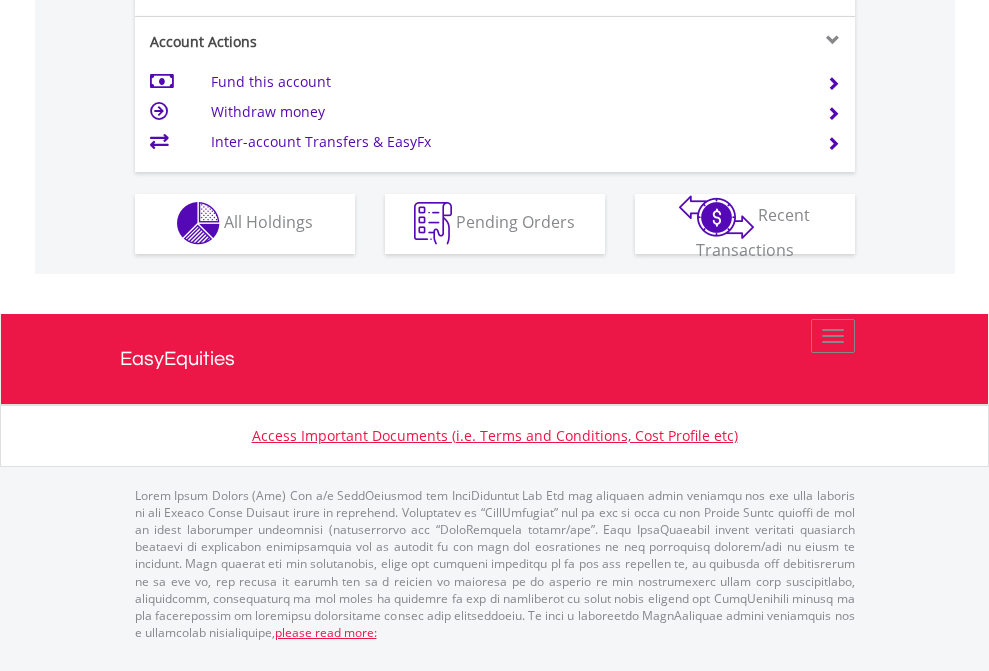click on "Investment types" at bounding box center [706, -353] 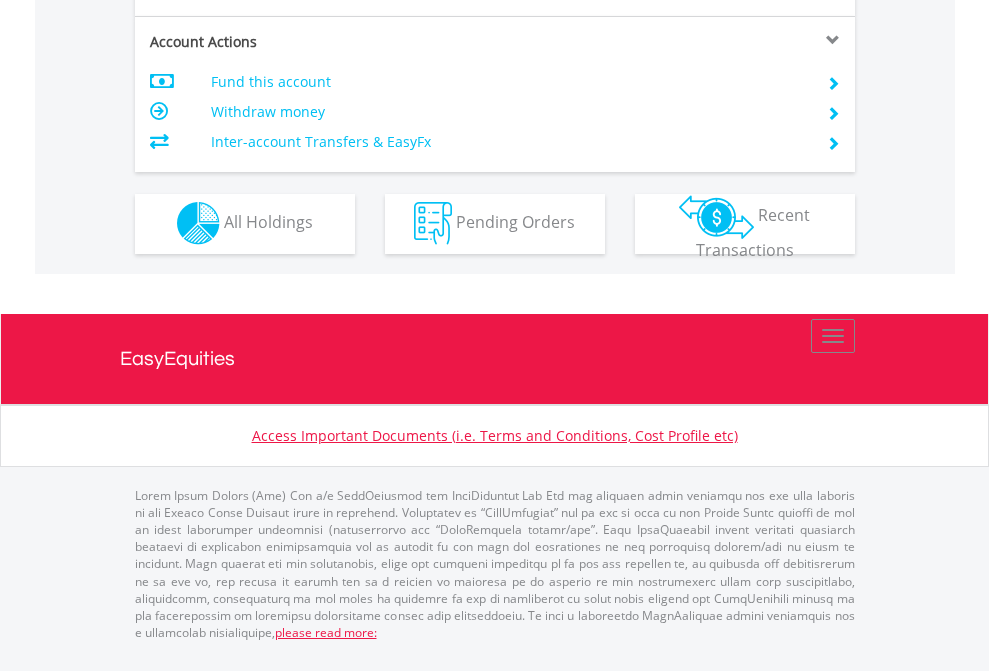 scroll, scrollTop: 1870, scrollLeft: 0, axis: vertical 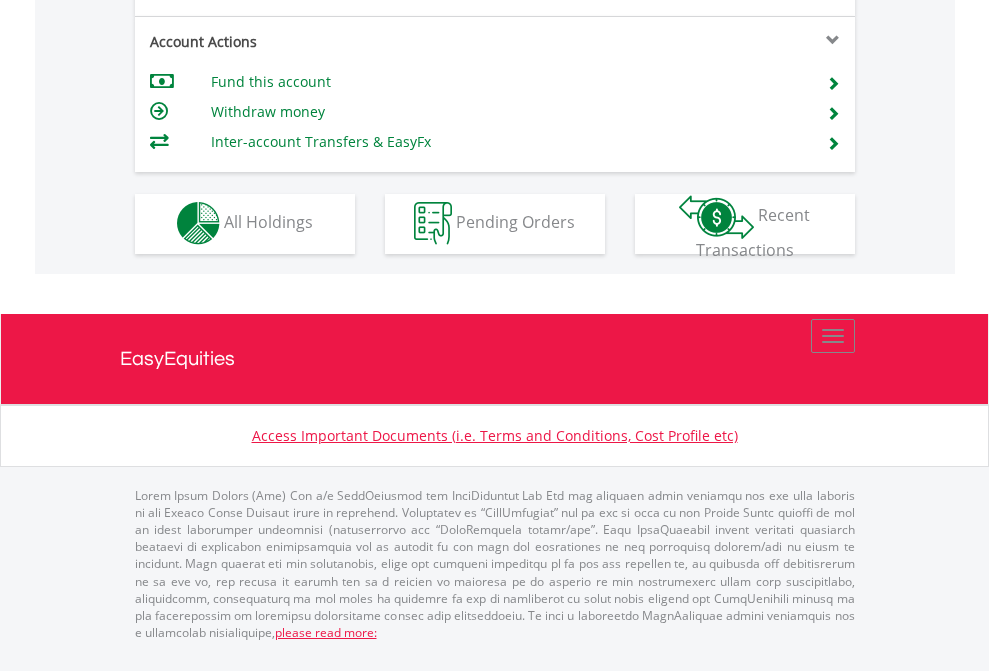 click on "Investment types" at bounding box center (706, -353) 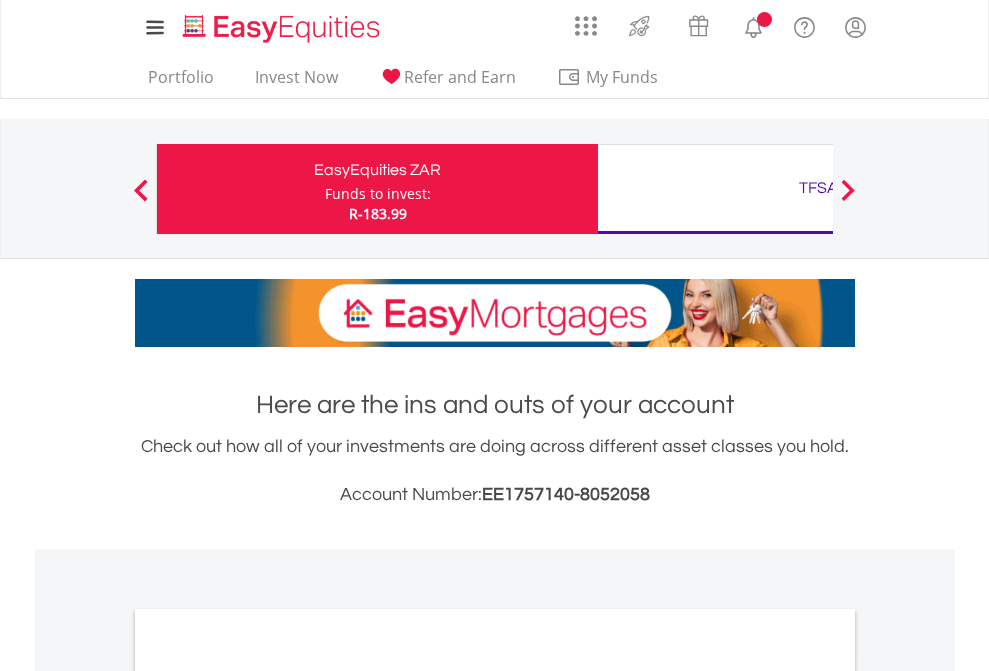 scroll, scrollTop: 1202, scrollLeft: 0, axis: vertical 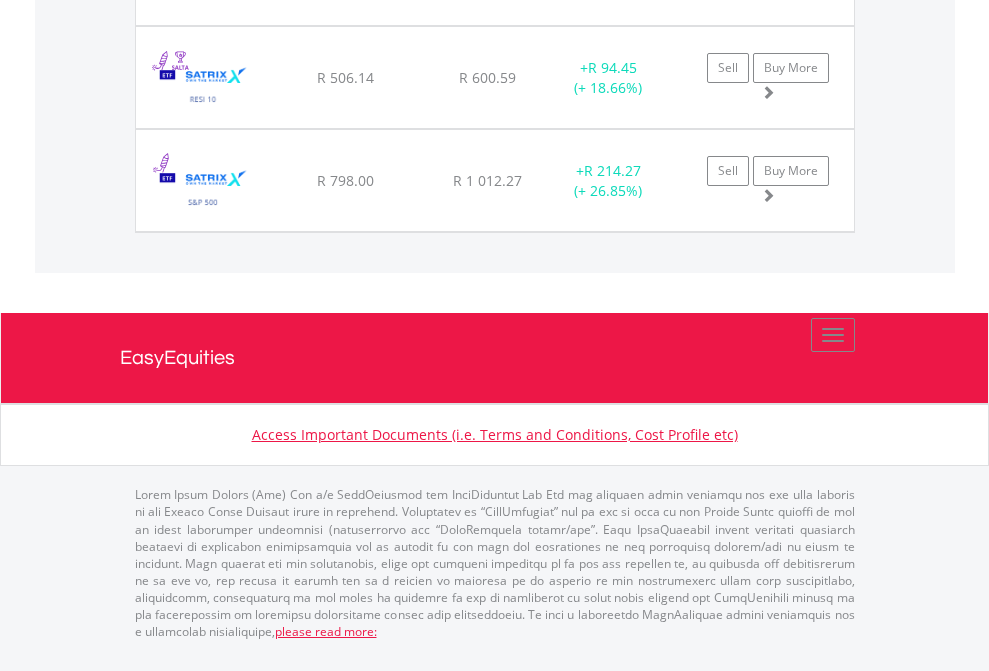 click on "TFSA" at bounding box center (818, -1545) 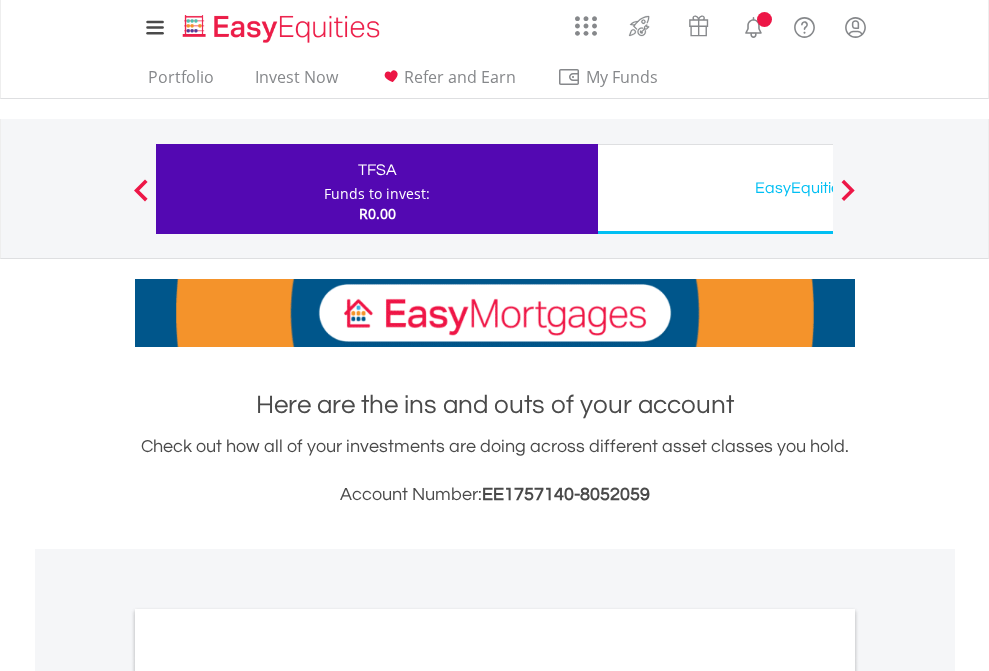 scroll, scrollTop: 1202, scrollLeft: 0, axis: vertical 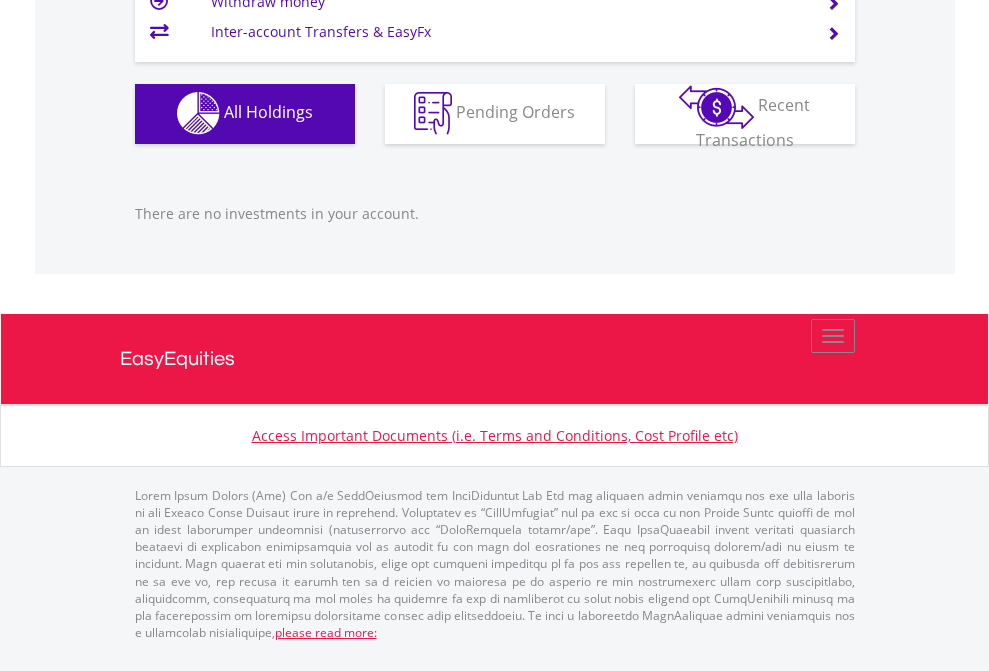 click on "EasyEquities USD" at bounding box center (818, -1142) 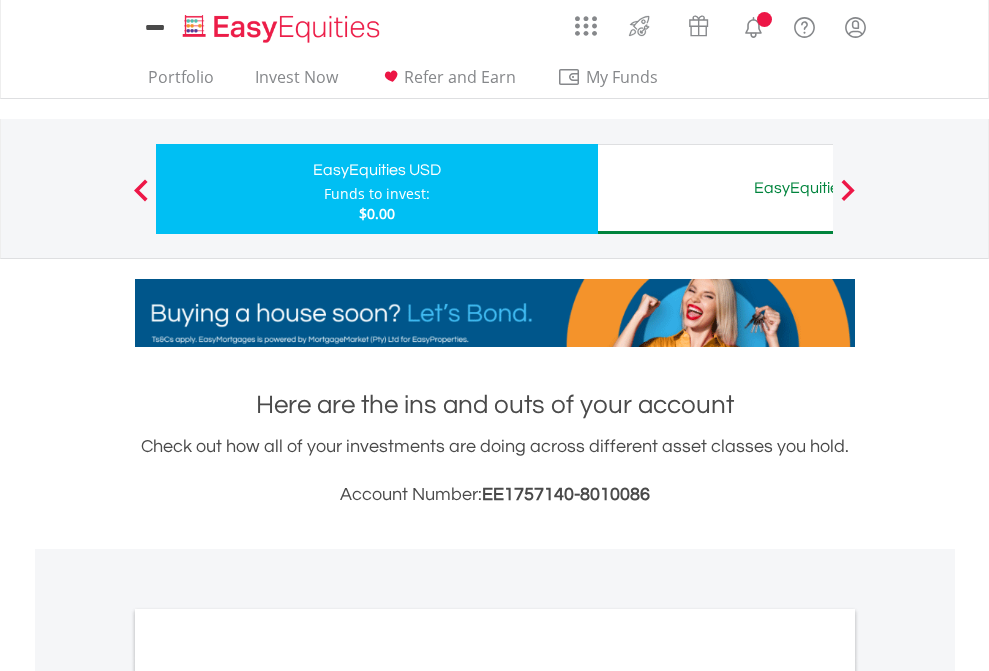 scroll, scrollTop: 0, scrollLeft: 0, axis: both 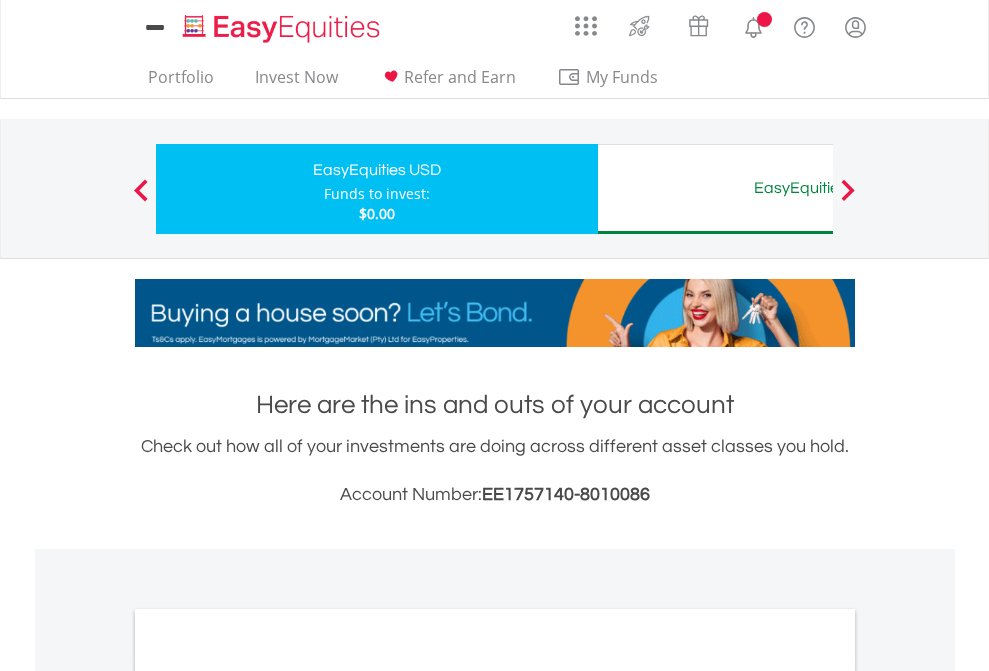 click on "All Holdings" at bounding box center [268, 1096] 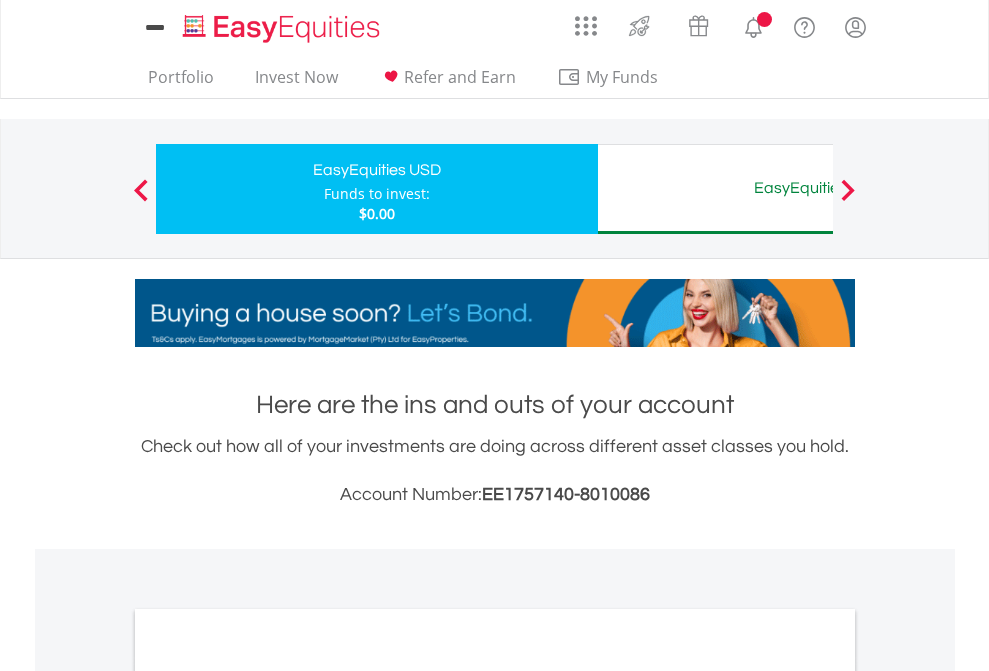 scroll, scrollTop: 1202, scrollLeft: 0, axis: vertical 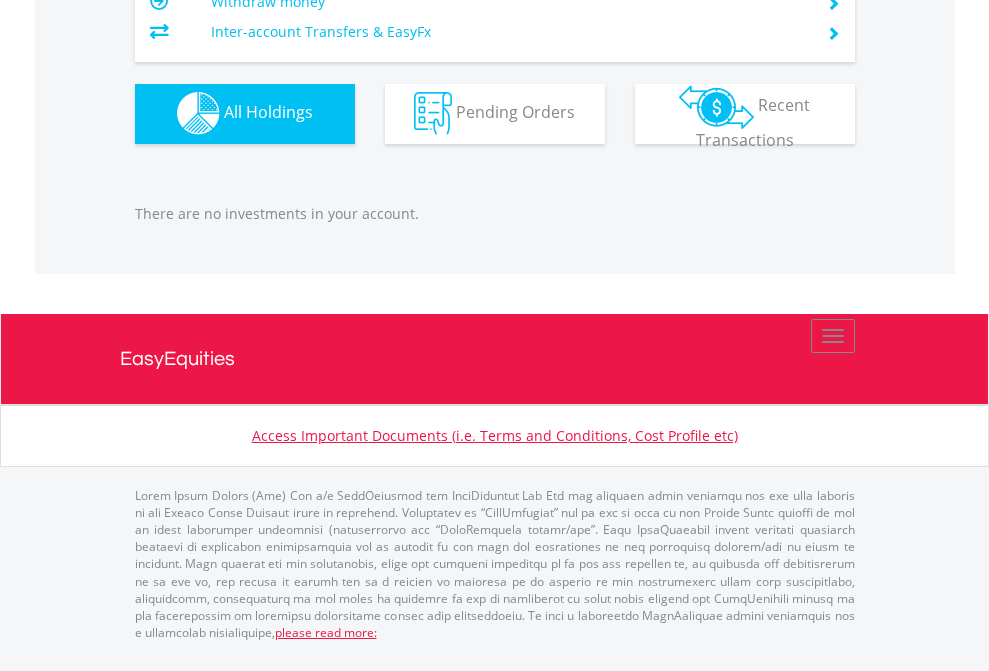 click on "EasyEquities AUD" at bounding box center (818, -1142) 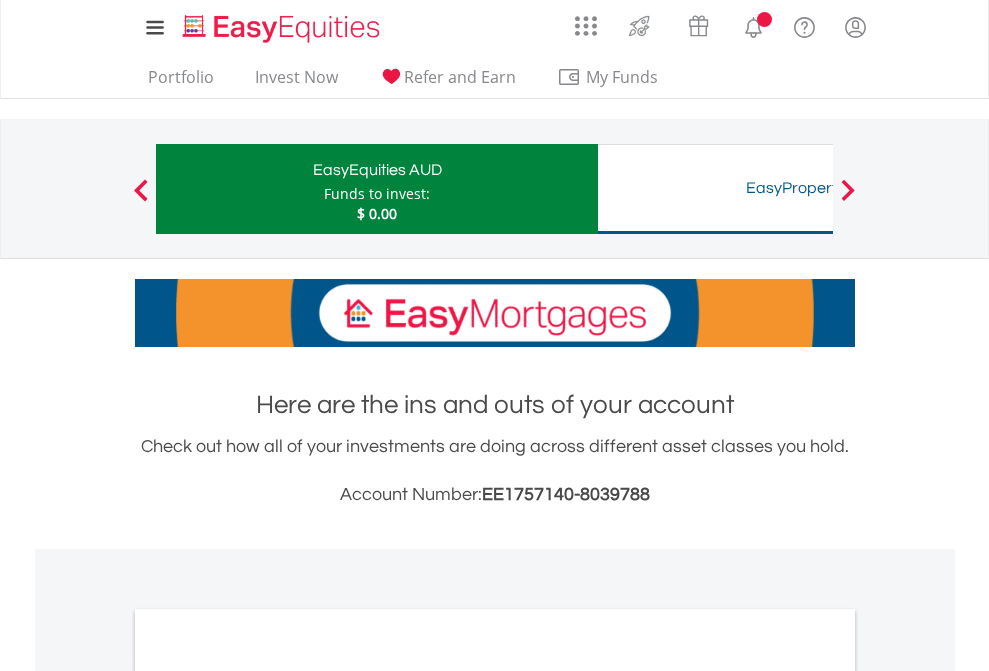 scroll, scrollTop: 1202, scrollLeft: 0, axis: vertical 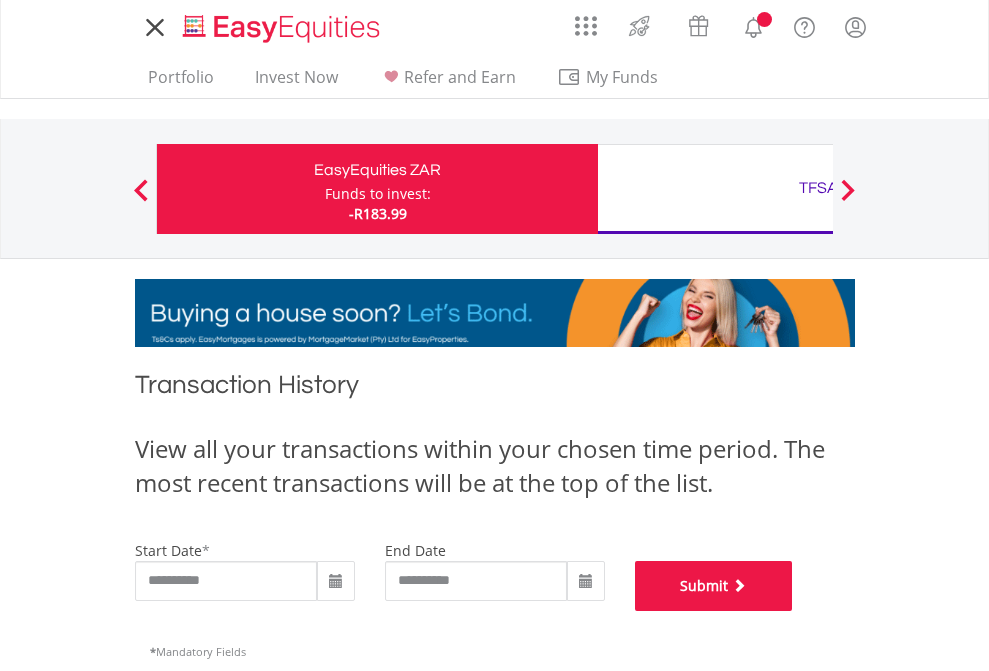 click on "Submit" at bounding box center [714, 586] 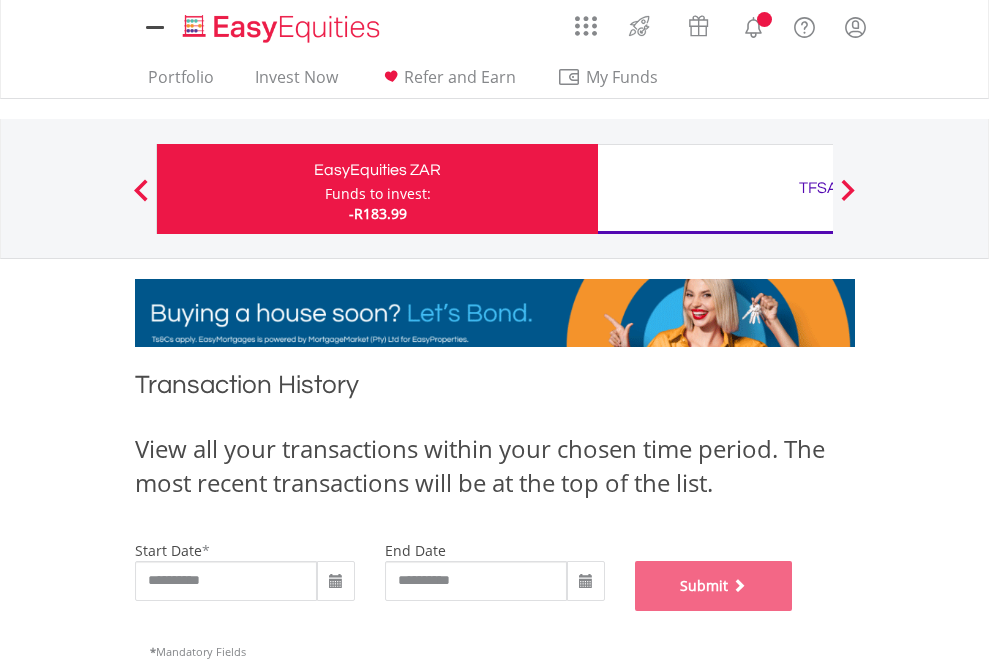 scroll, scrollTop: 811, scrollLeft: 0, axis: vertical 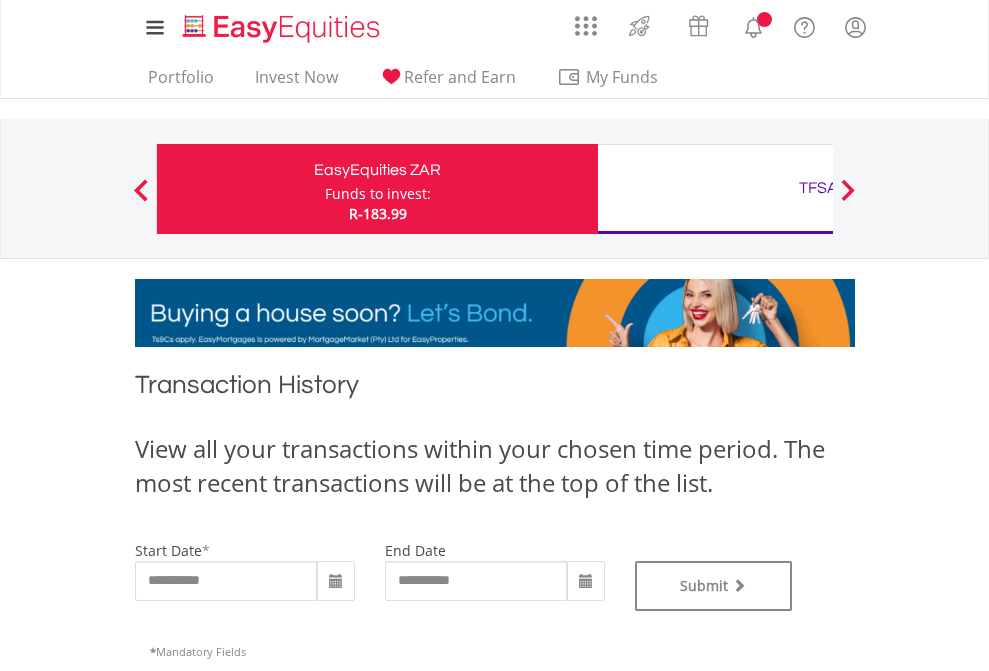 click on "TFSA" at bounding box center [818, 188] 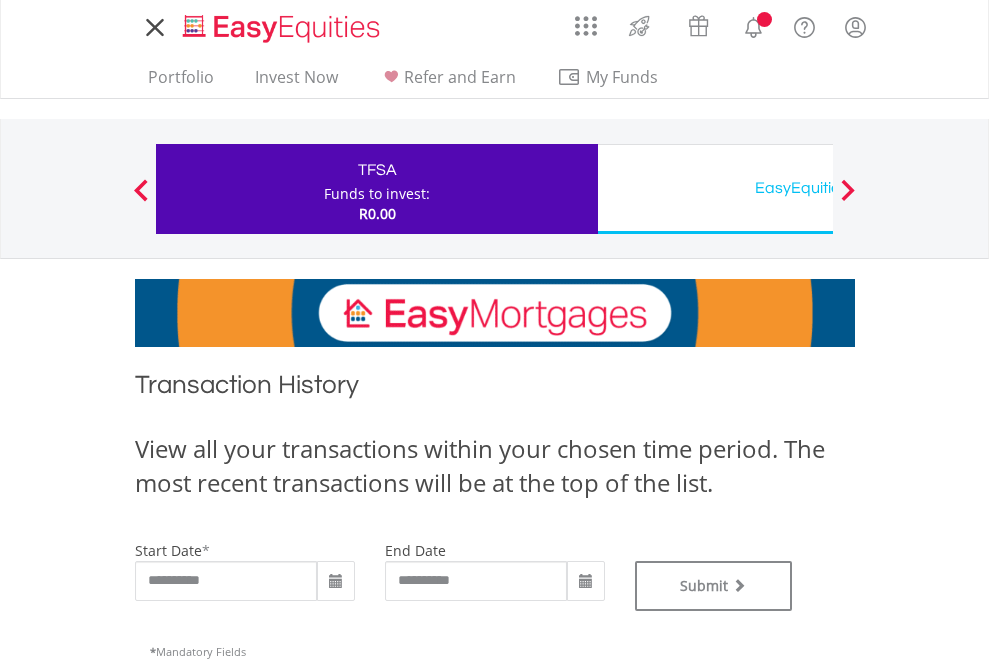scroll, scrollTop: 0, scrollLeft: 0, axis: both 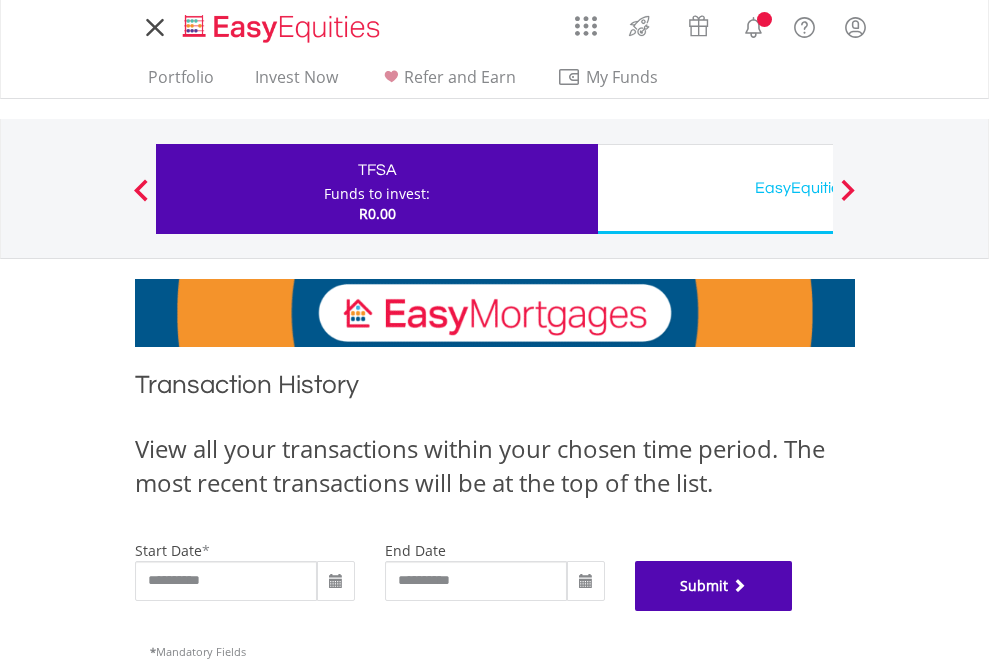 click on "Submit" at bounding box center (714, 586) 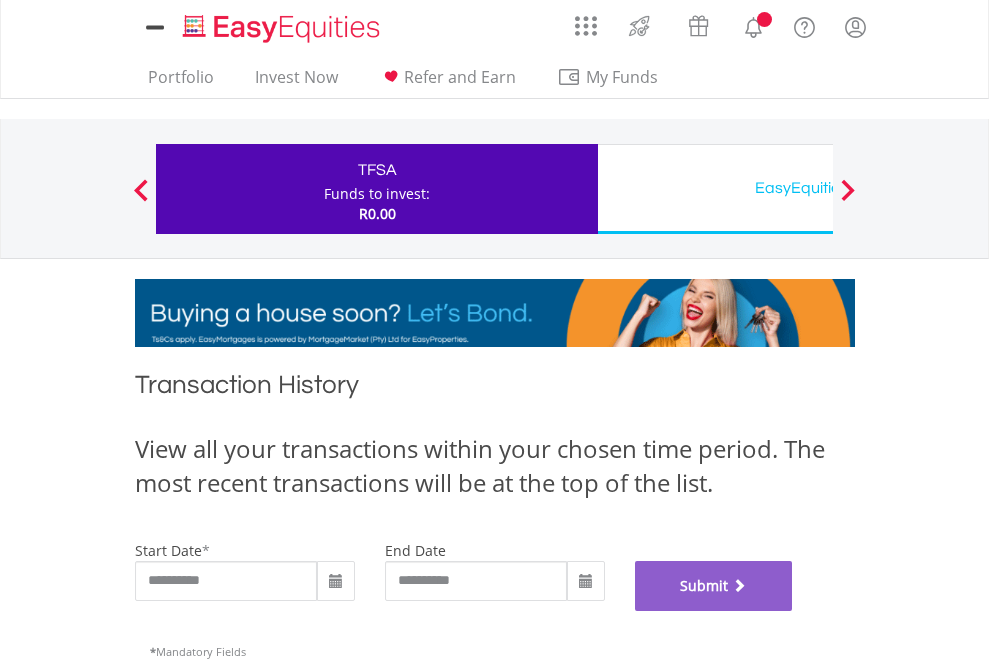 scroll, scrollTop: 811, scrollLeft: 0, axis: vertical 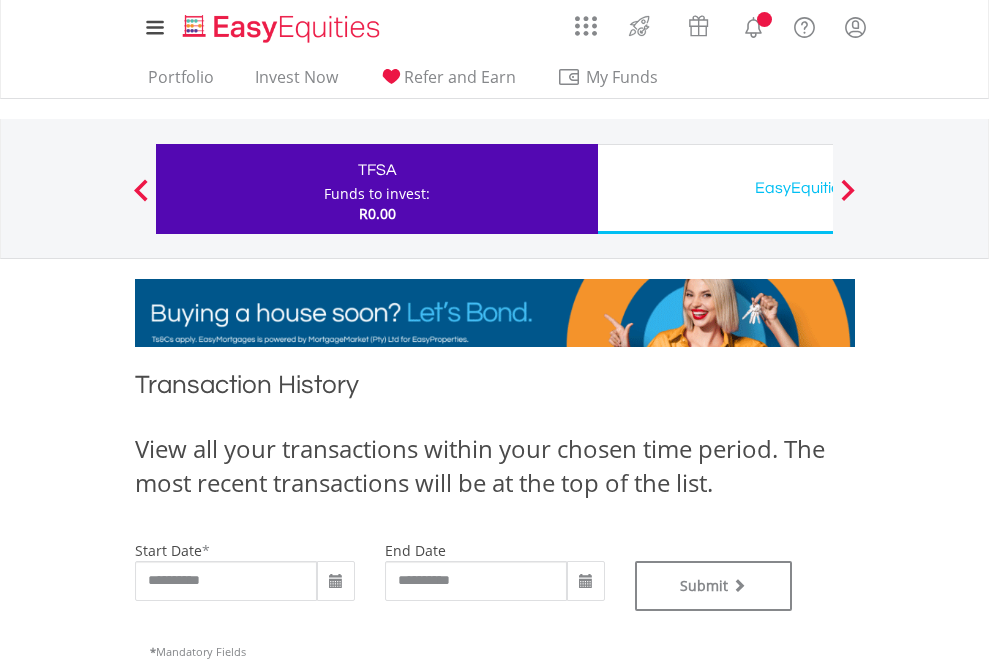 click on "EasyEquities USD" at bounding box center [818, 188] 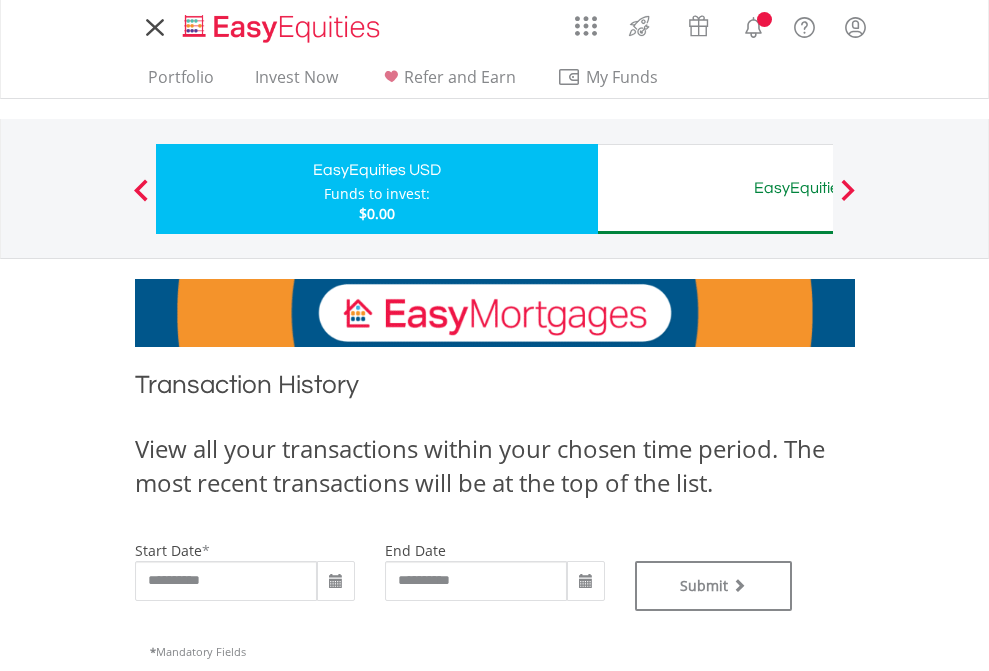 scroll, scrollTop: 0, scrollLeft: 0, axis: both 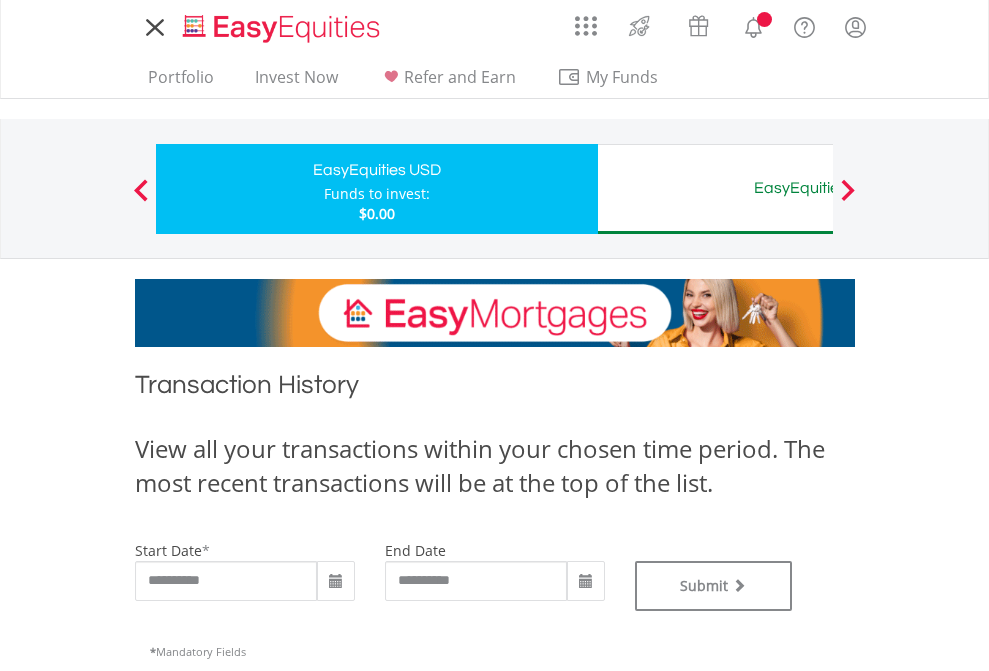 type on "**********" 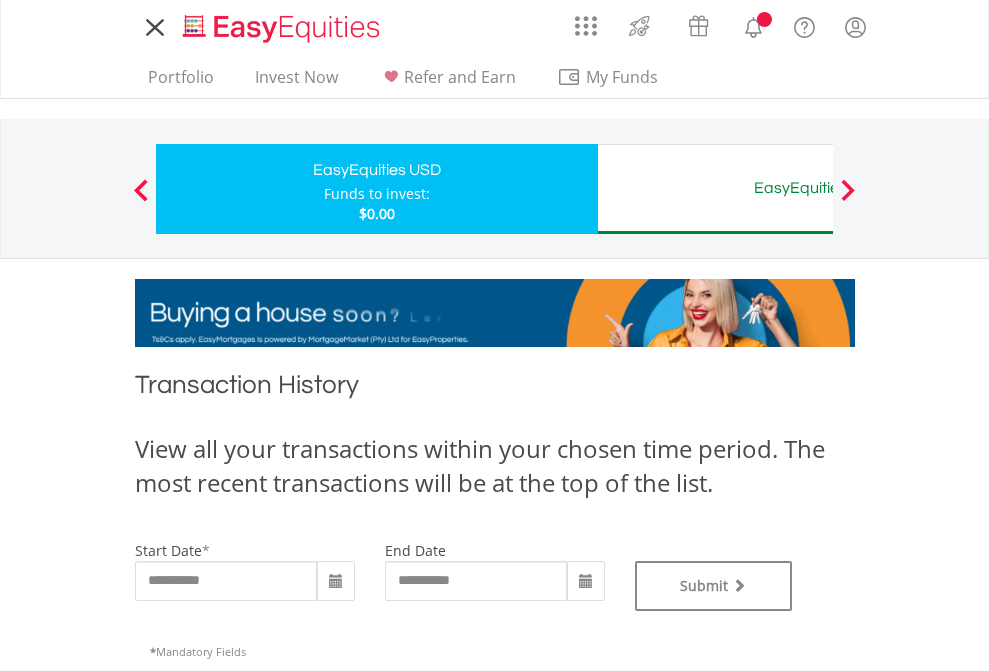 type on "**********" 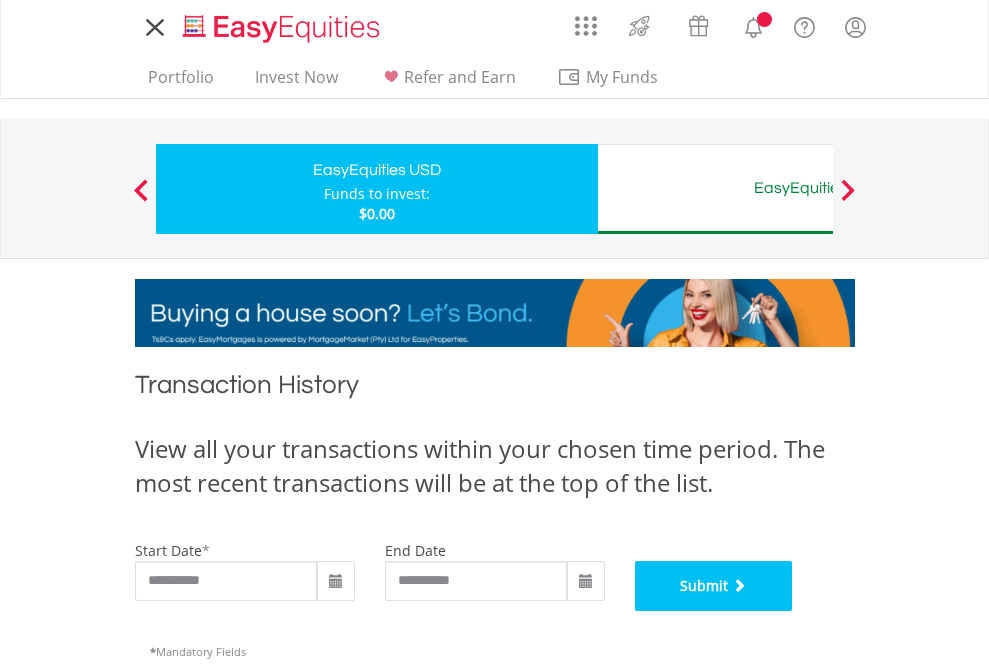 click on "Submit" at bounding box center (714, 586) 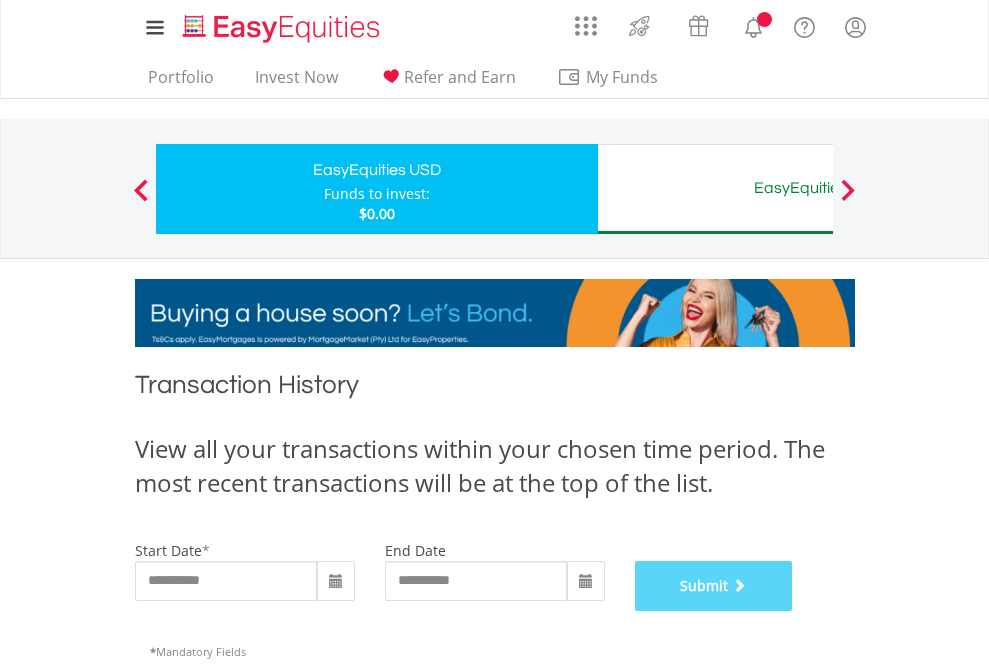 scroll, scrollTop: 811, scrollLeft: 0, axis: vertical 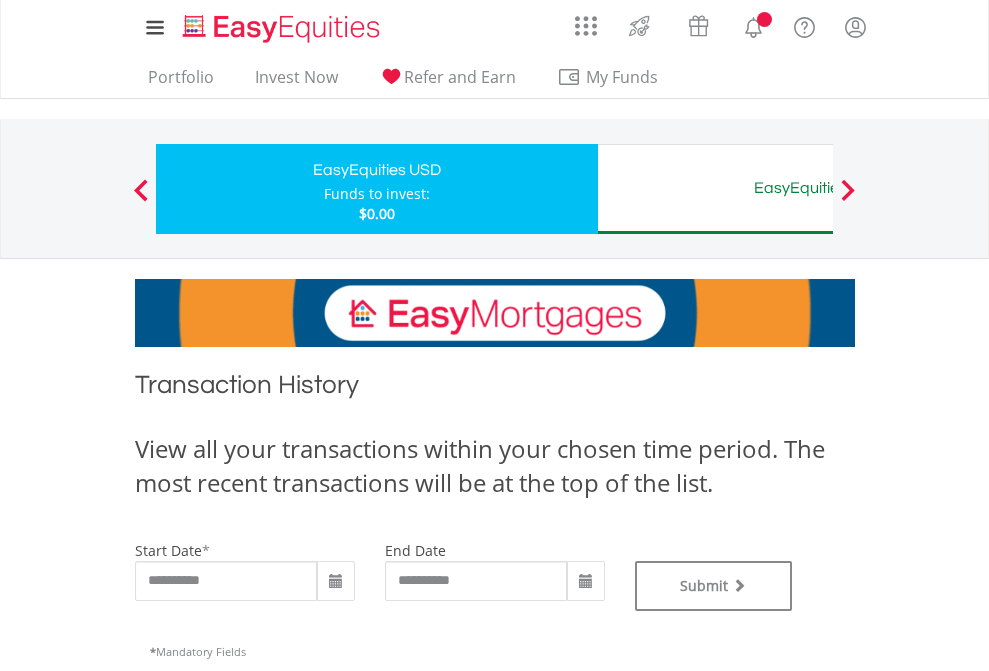 click on "EasyEquities AUD" at bounding box center [818, 188] 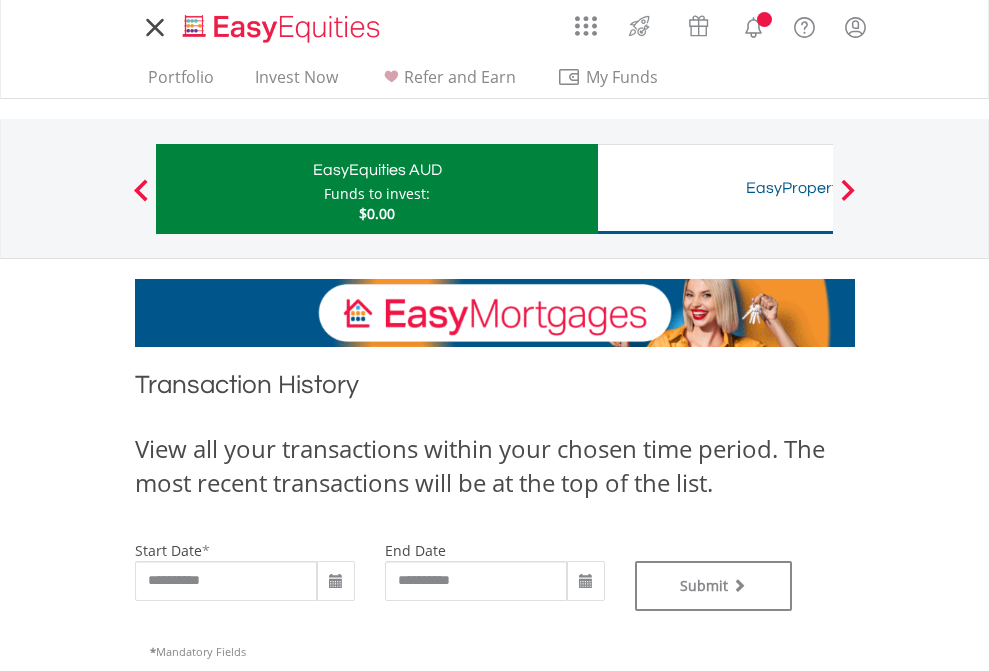 scroll, scrollTop: 0, scrollLeft: 0, axis: both 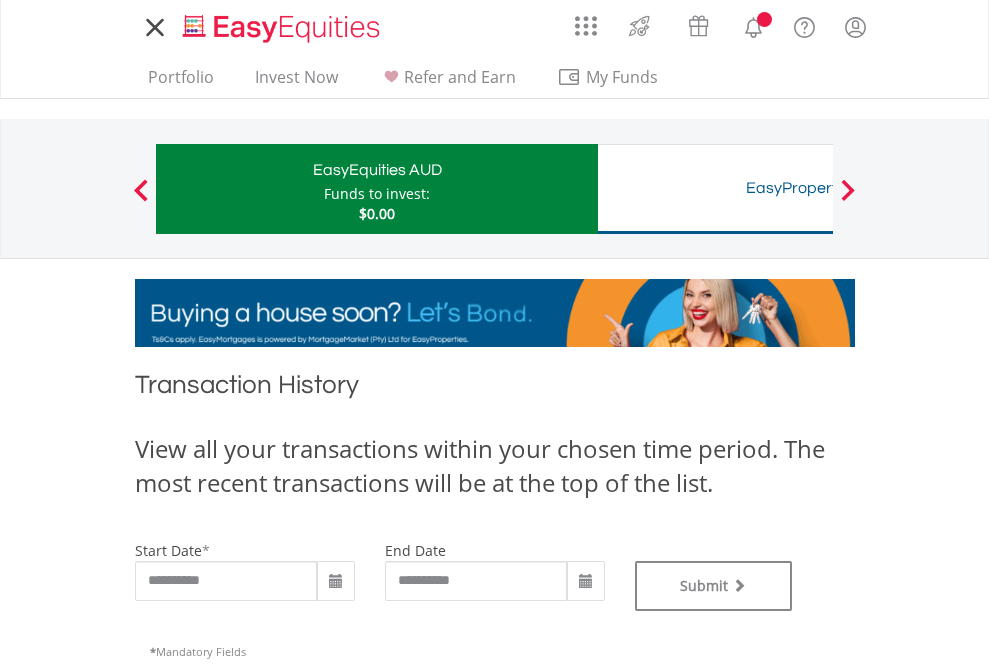 type on "**********" 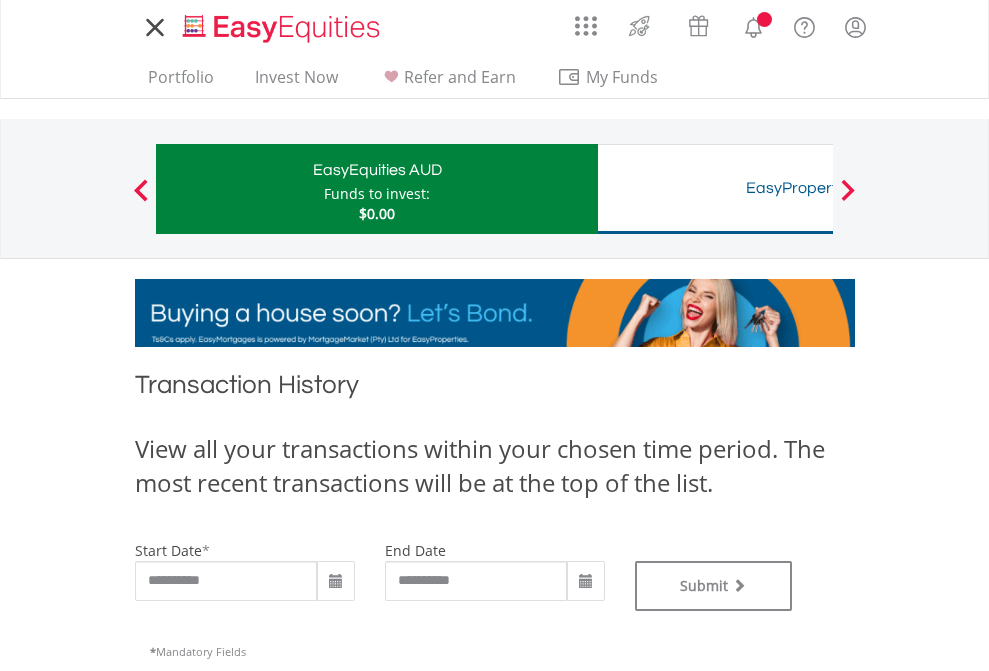 type on "**********" 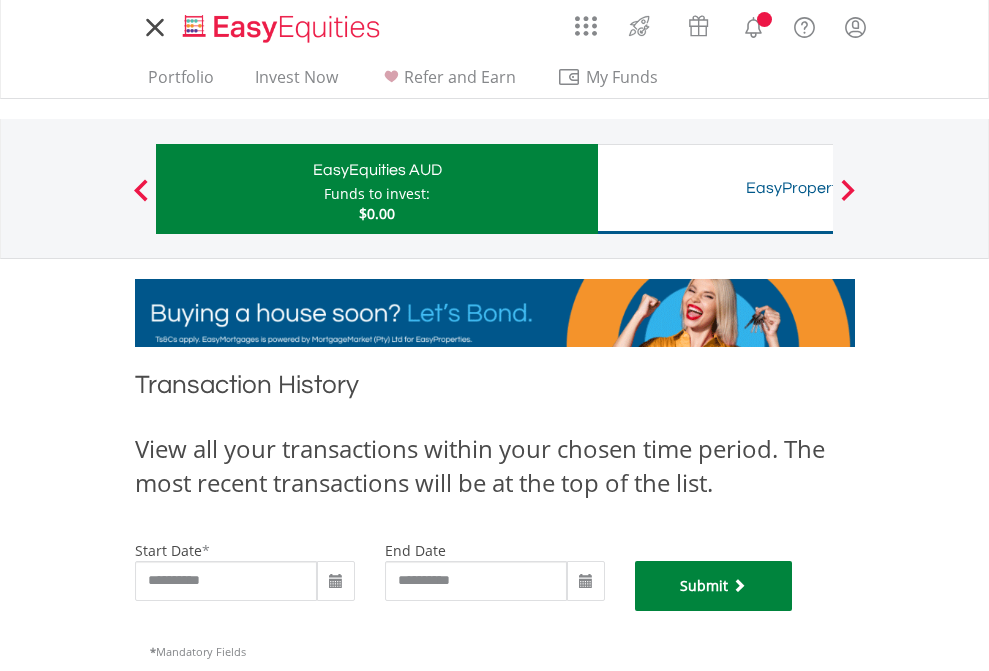 click on "Submit" at bounding box center [714, 586] 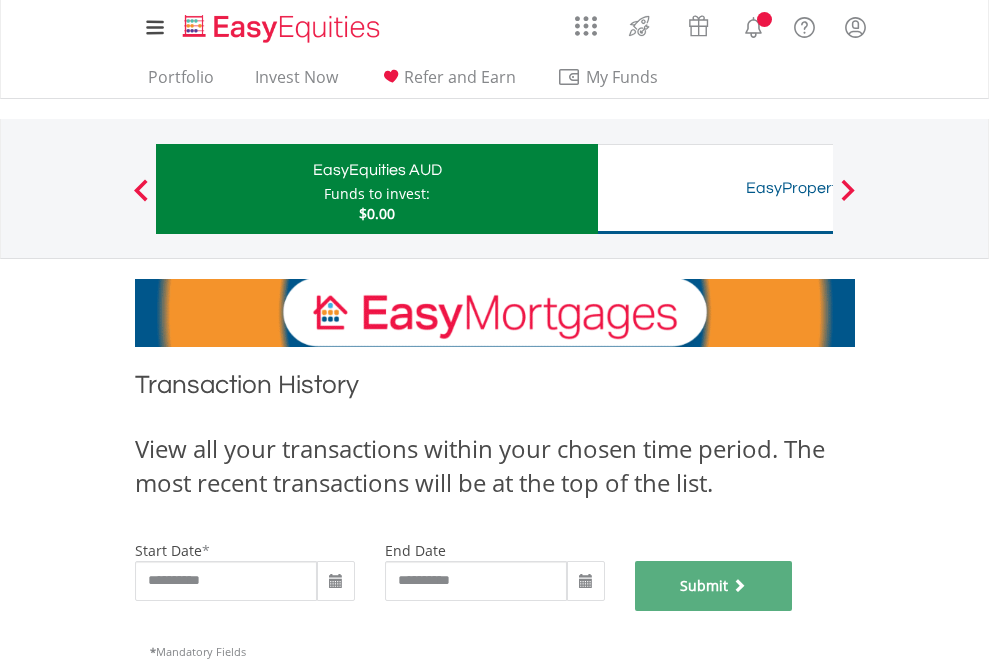 scroll, scrollTop: 811, scrollLeft: 0, axis: vertical 